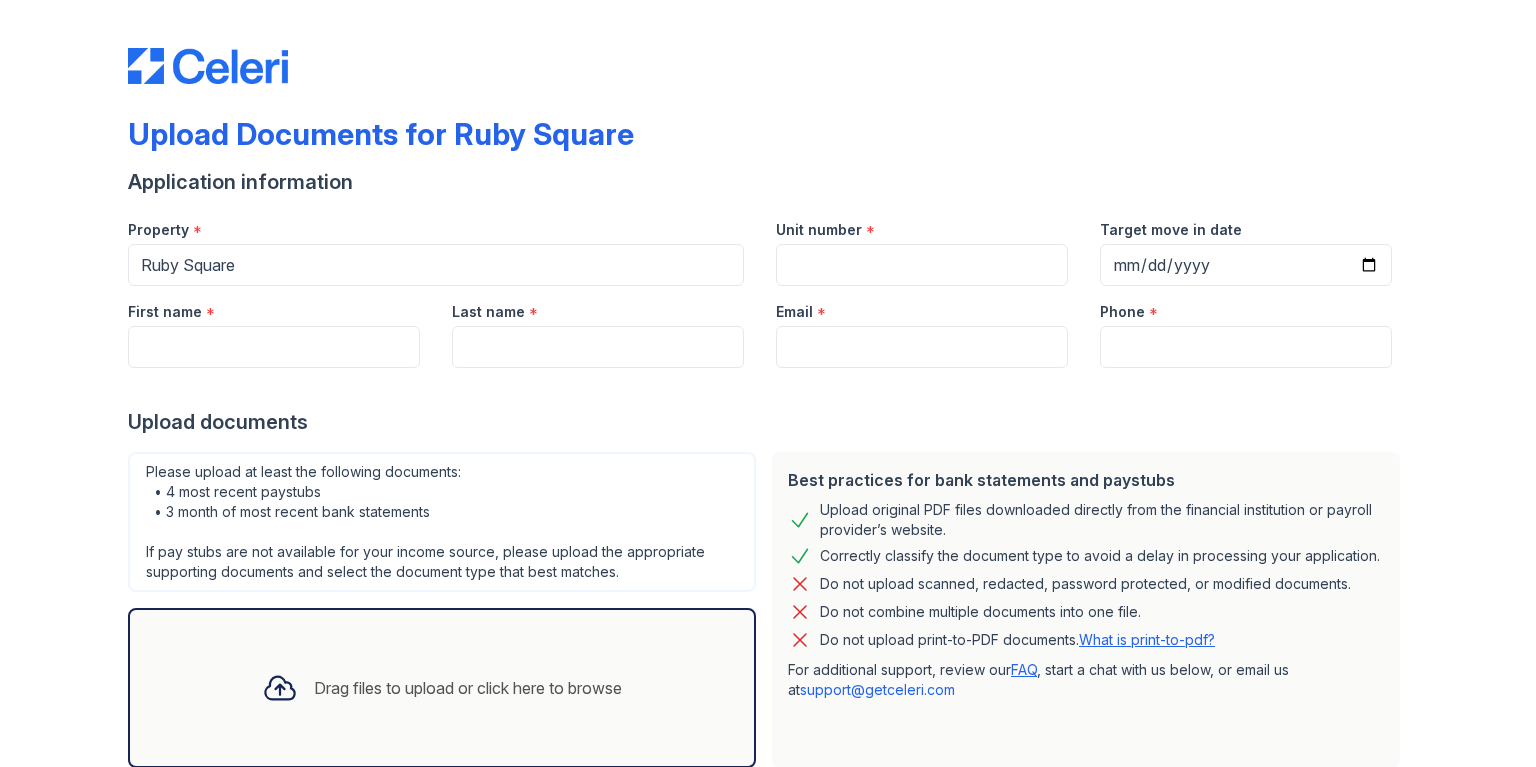 scroll, scrollTop: 0, scrollLeft: 0, axis: both 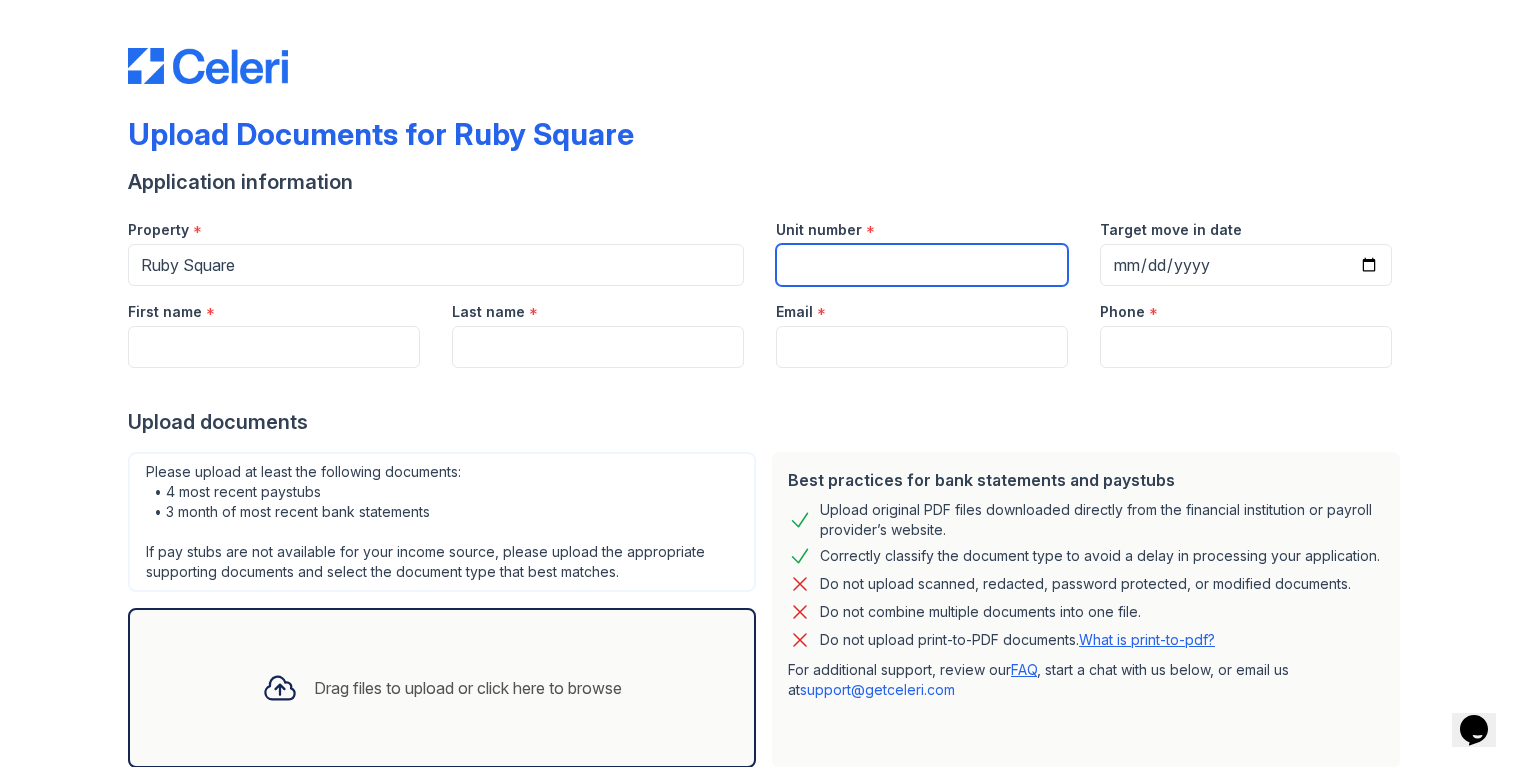 click on "Unit number" at bounding box center (922, 265) 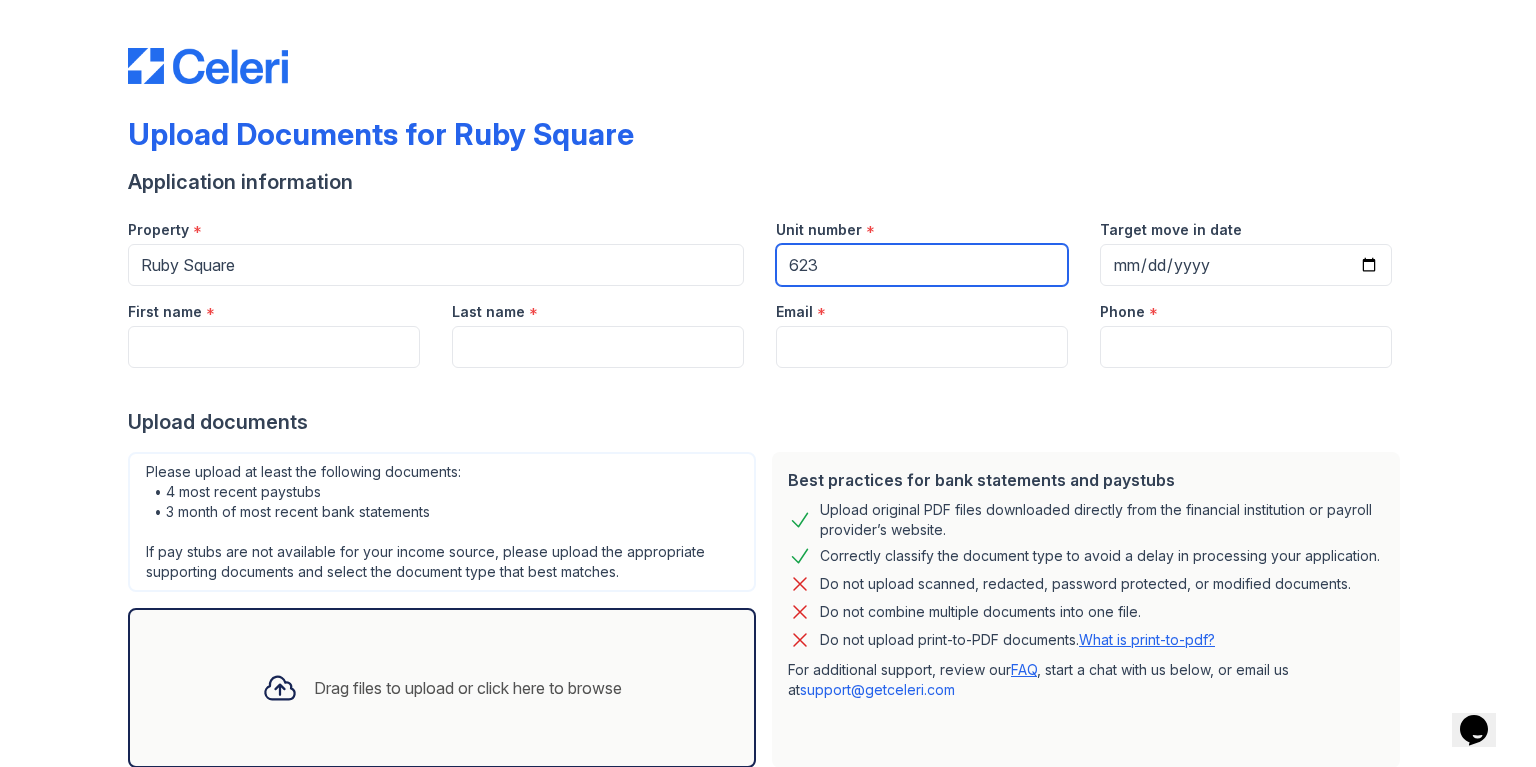 type on "623" 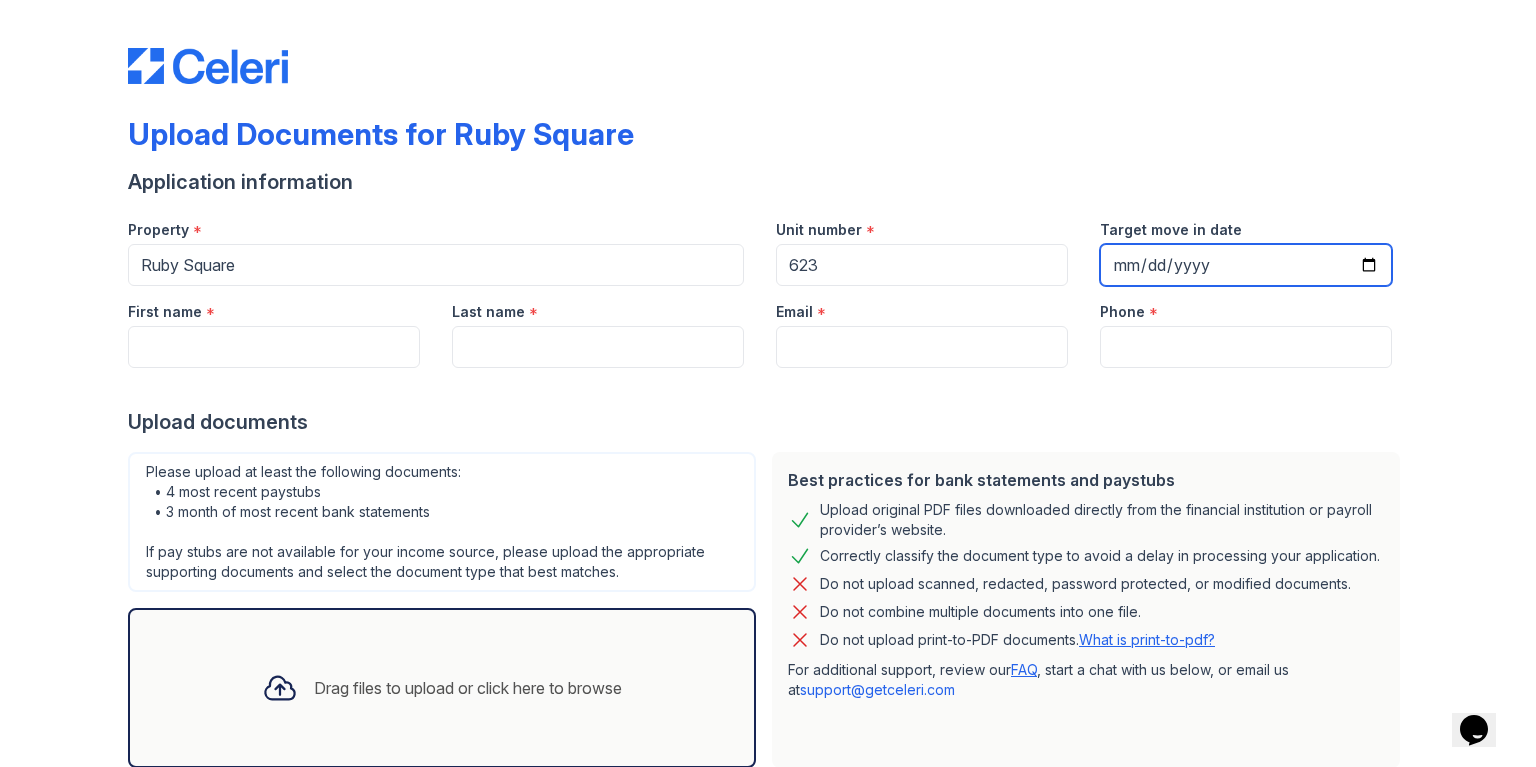 click on "Target move in date" at bounding box center [1246, 265] 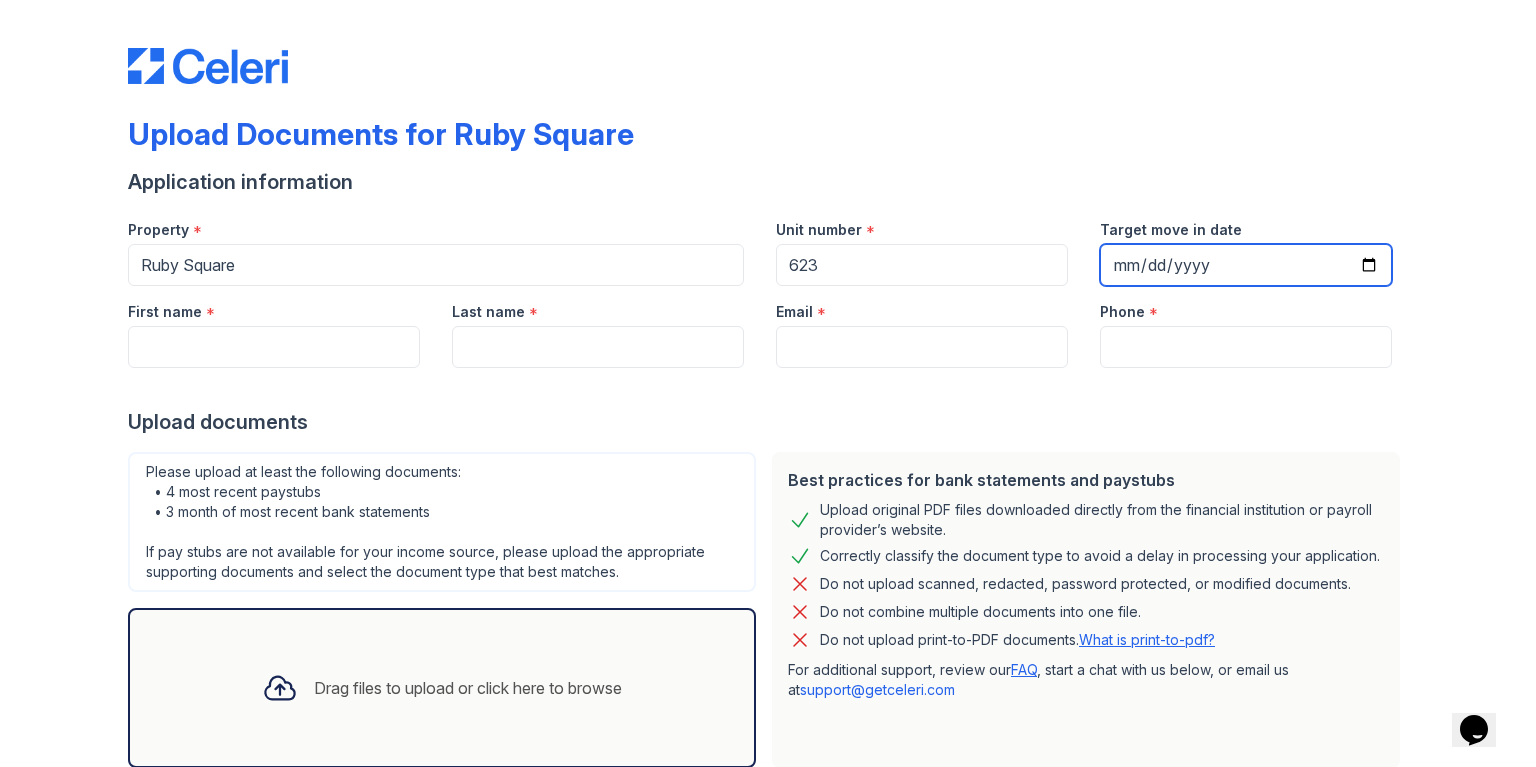 type on "2025-08-05" 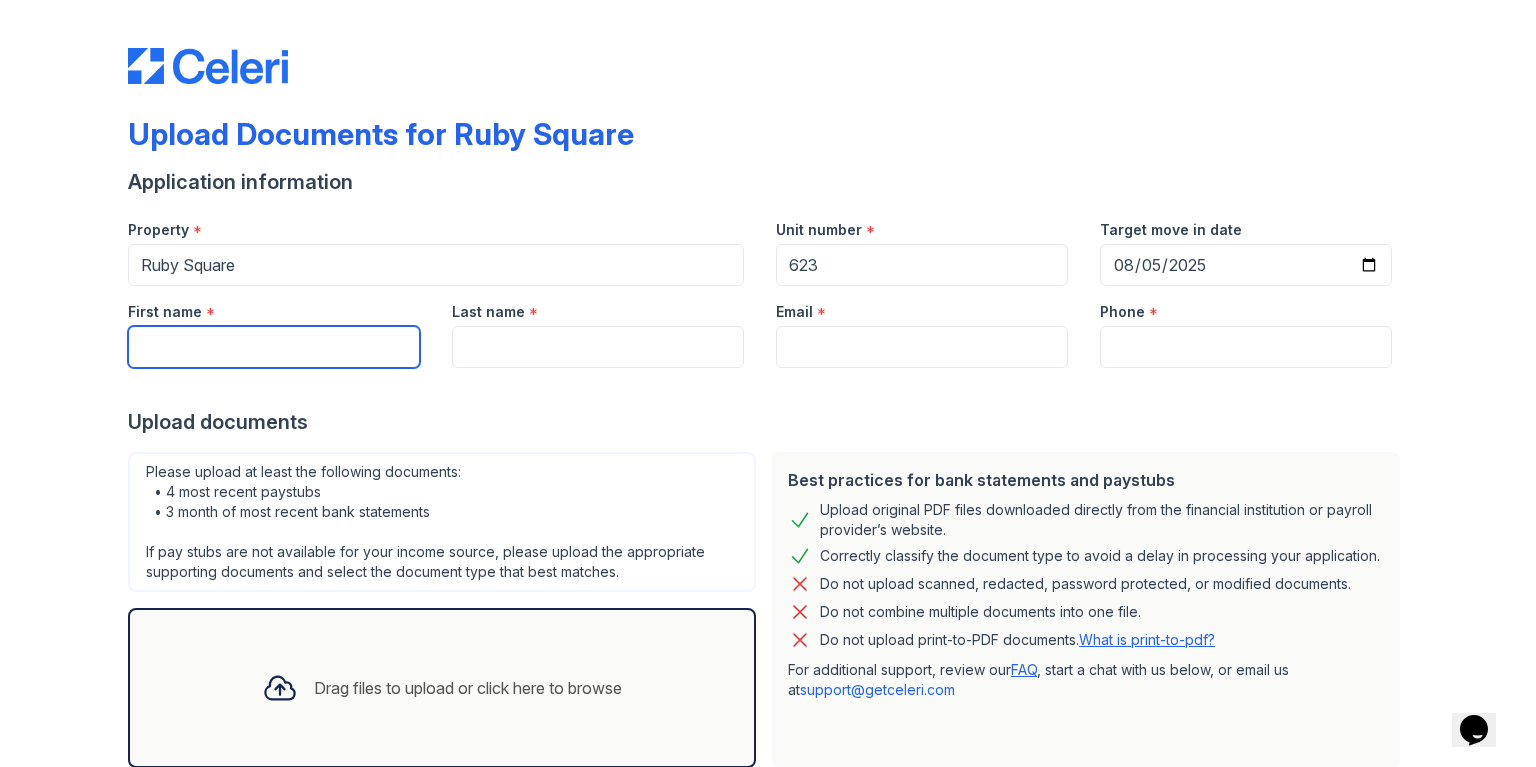 click on "First name" at bounding box center (274, 347) 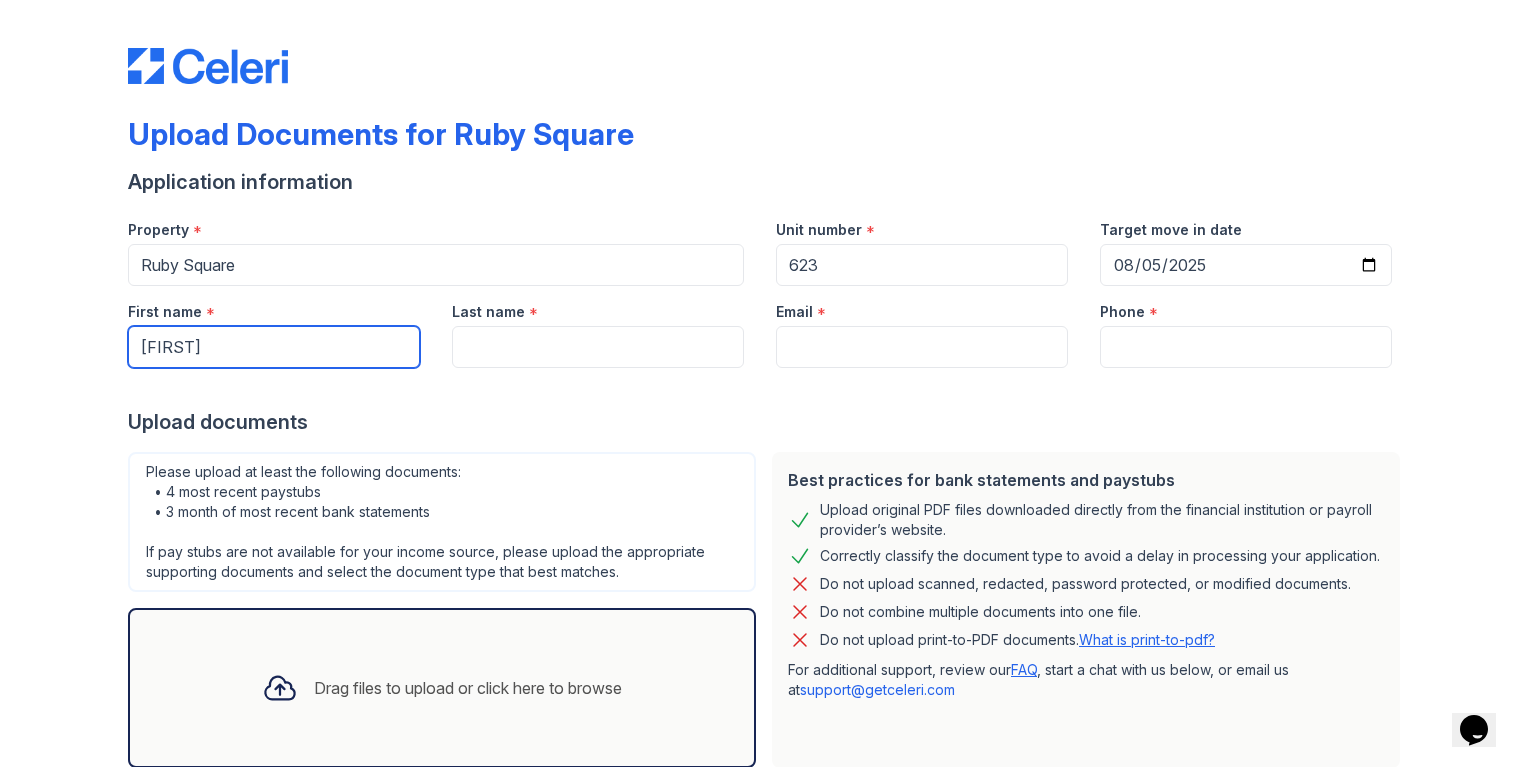 type on "[FIRST]" 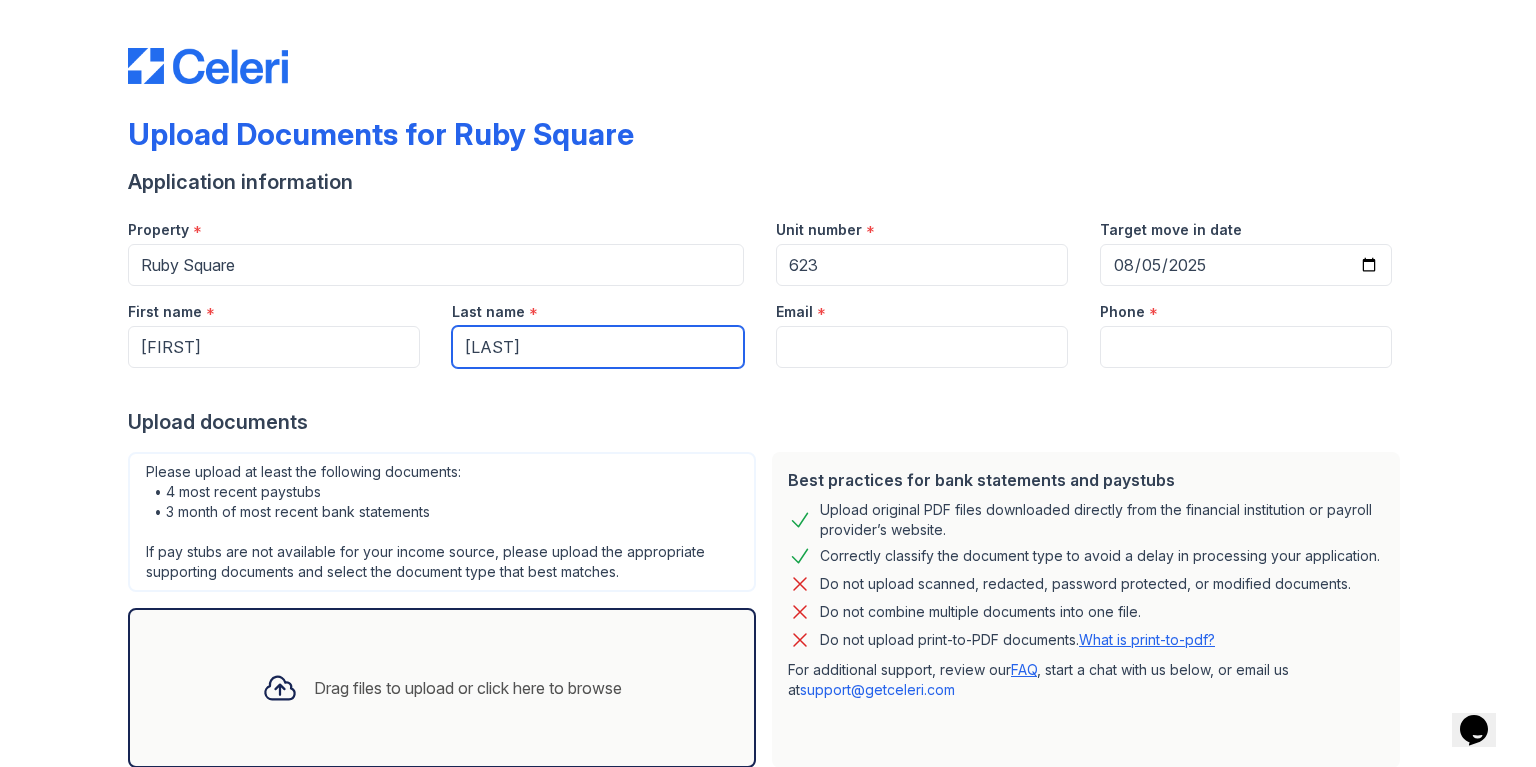 type on "[LAST]" 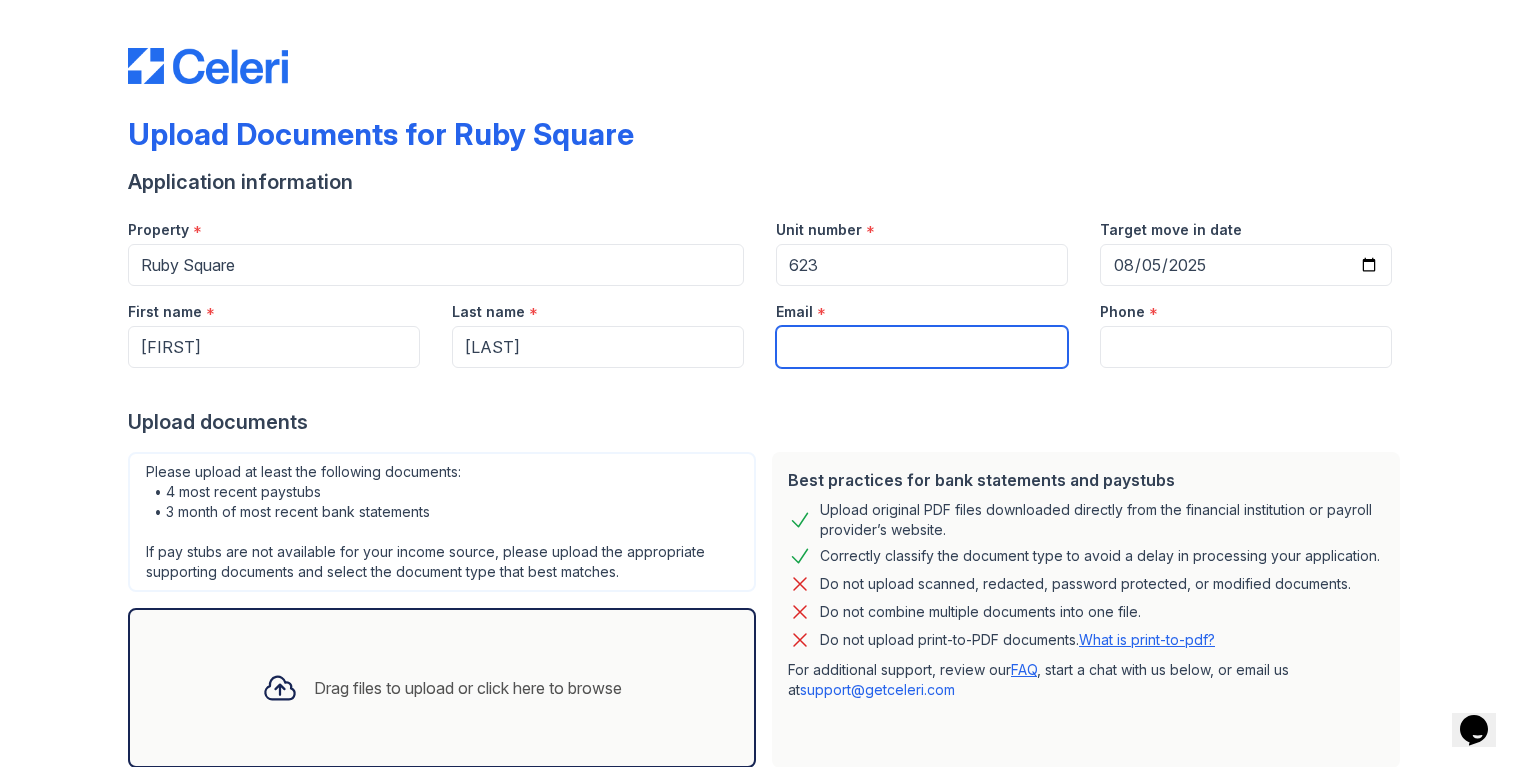 click on "Email" at bounding box center (922, 347) 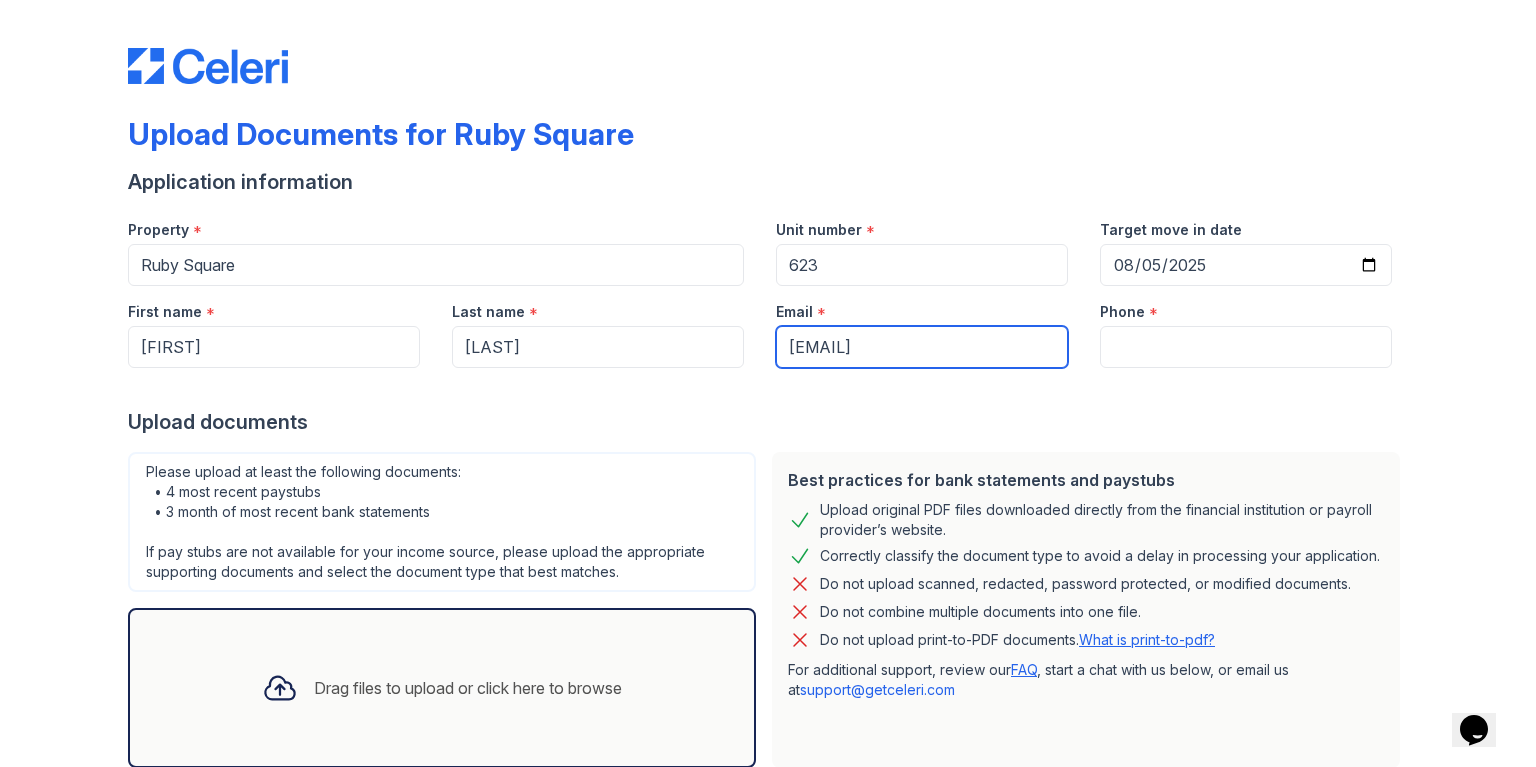type on "[EMAIL]" 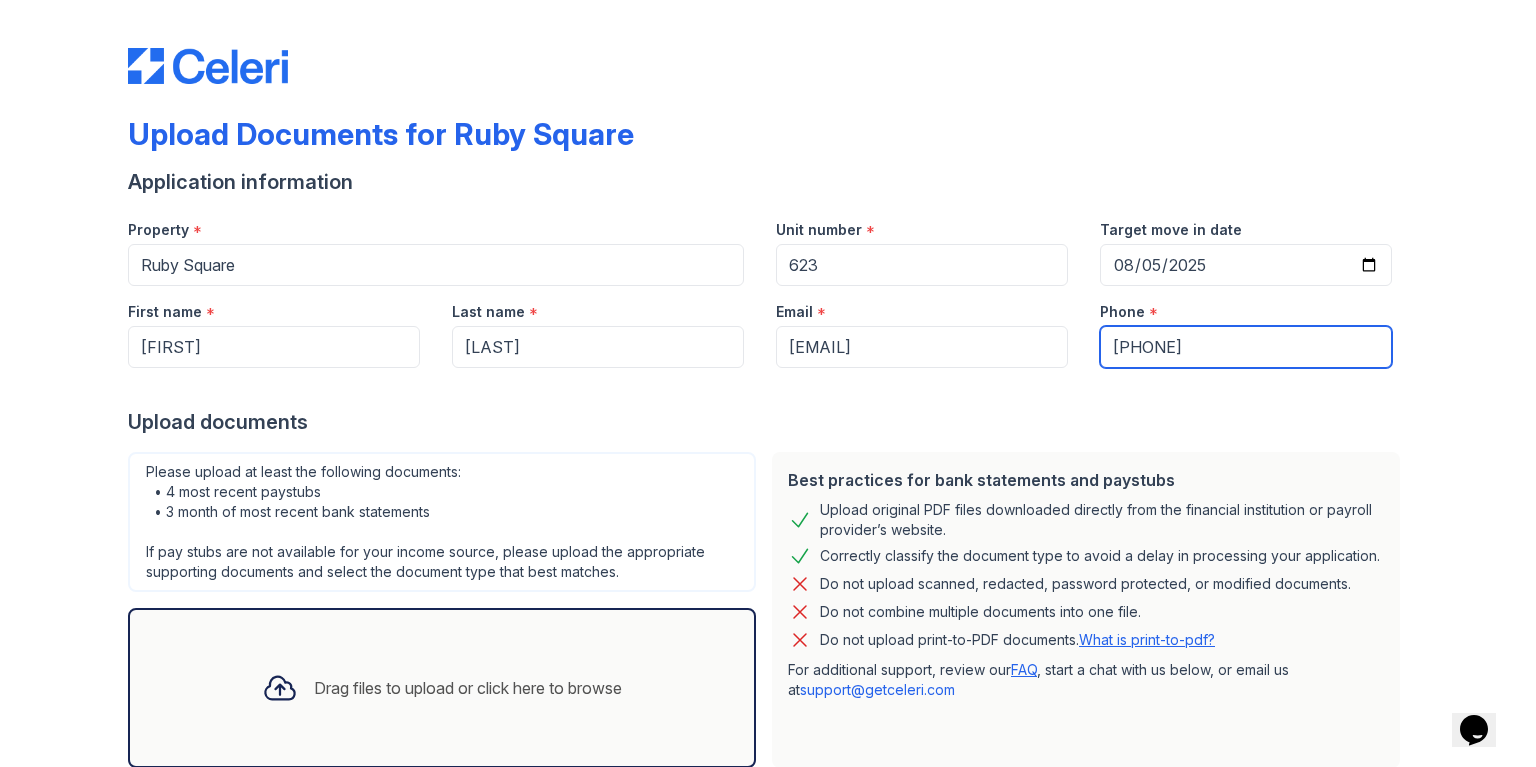 type on "[PHONE]" 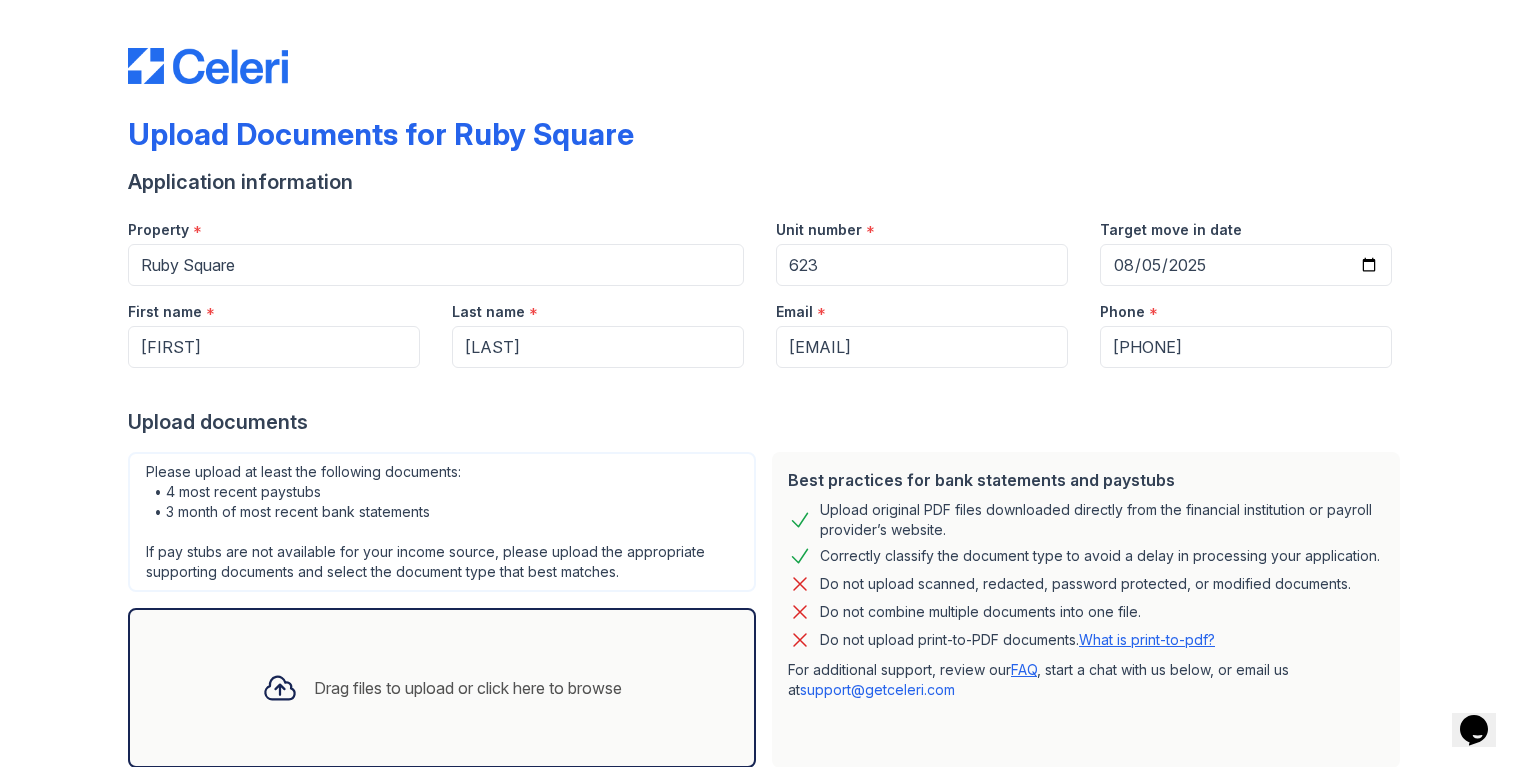 click on "Application information
Property
*
Ruby Square
Unit number
*
623
Target move in date
2025-08-05
First name
*
[FIRST]
Last name
*
[LAST]
Email
*
[EMAIL]
Phone
*
[PHONE]
Upload documents
Best practices for bank statements and paystubs
Upload original PDF files downloaded directly from the financial institution or payroll provider’s website.
Correctly classify the document type to avoid a delay in processing your application.
Do not upload scanned, redacted, password protected, or modified documents.
Do not combine multiple documents into one file.
Do not upload print-to-PDF documents.
What is print-to-pdf?
For additional support, review our
FAQ ,
start a chat with us below, or email us at
support@example.com" at bounding box center [768, 510] 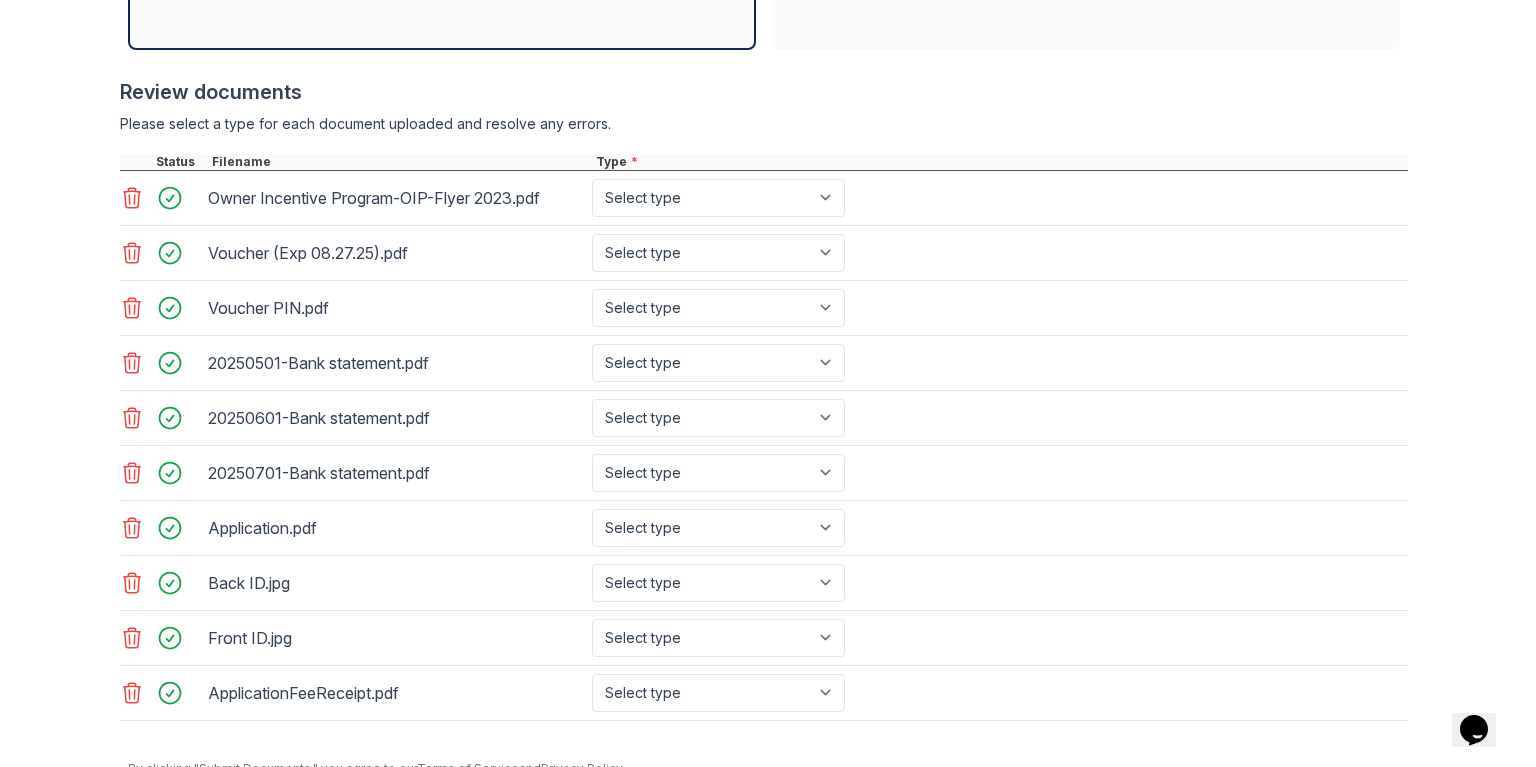 scroll, scrollTop: 738, scrollLeft: 0, axis: vertical 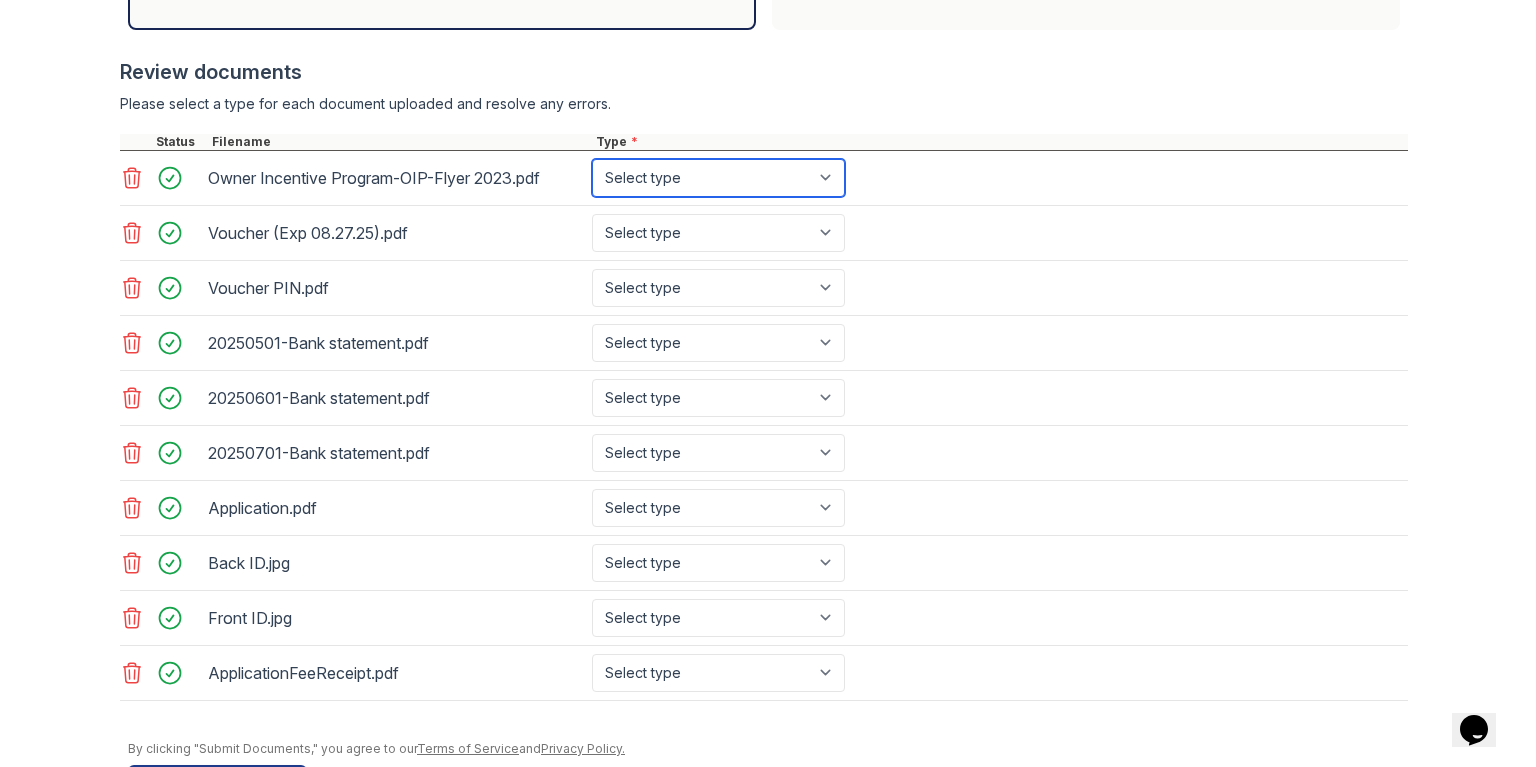 click on "Select type
Paystub
Bank Statement
Offer Letter
Tax Documents
Benefit Award Letter
Investment Account Statement
Other" at bounding box center [718, 178] 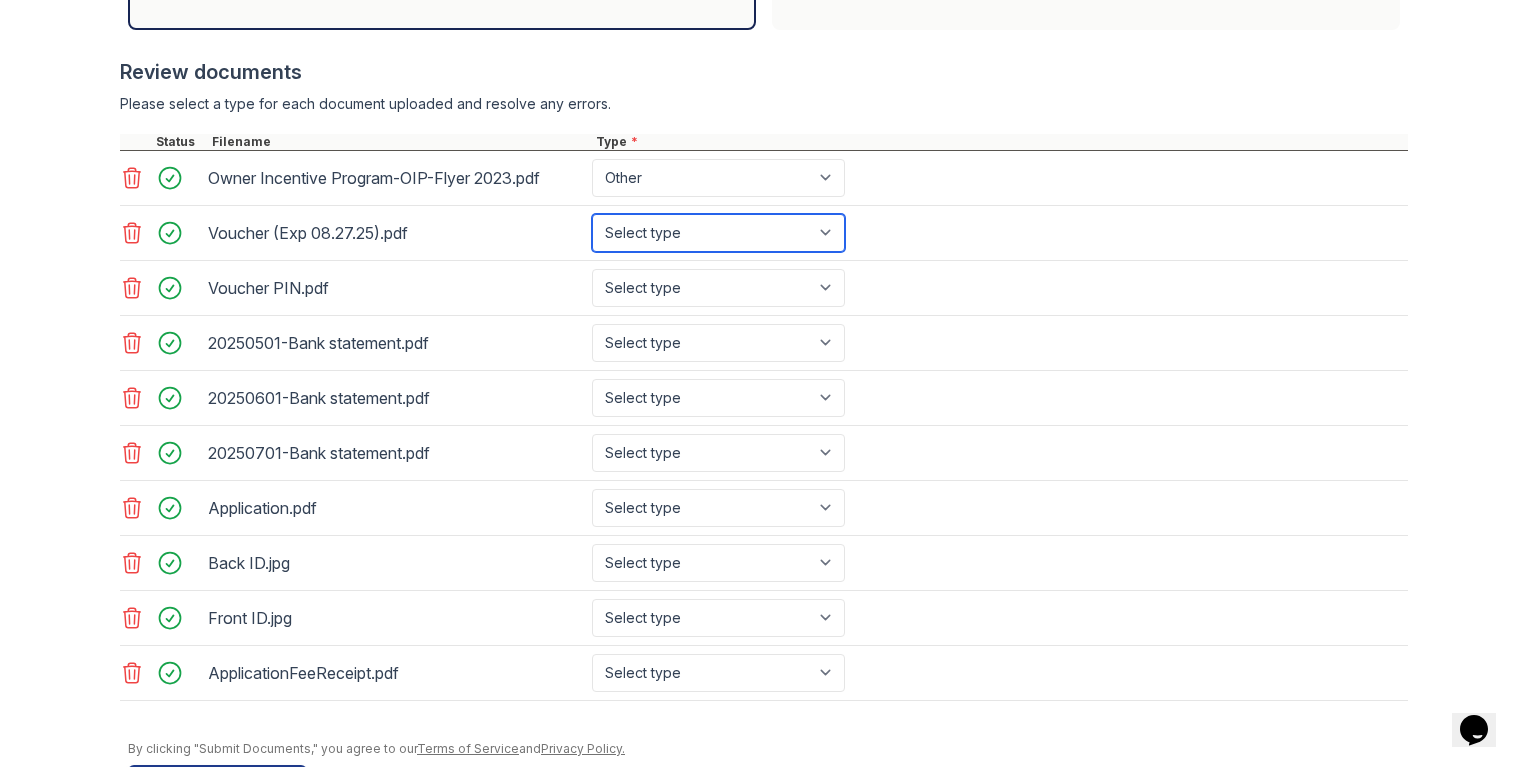 click on "Select type
Paystub
Bank Statement
Offer Letter
Tax Documents
Benefit Award Letter
Investment Account Statement
Other" at bounding box center [718, 233] 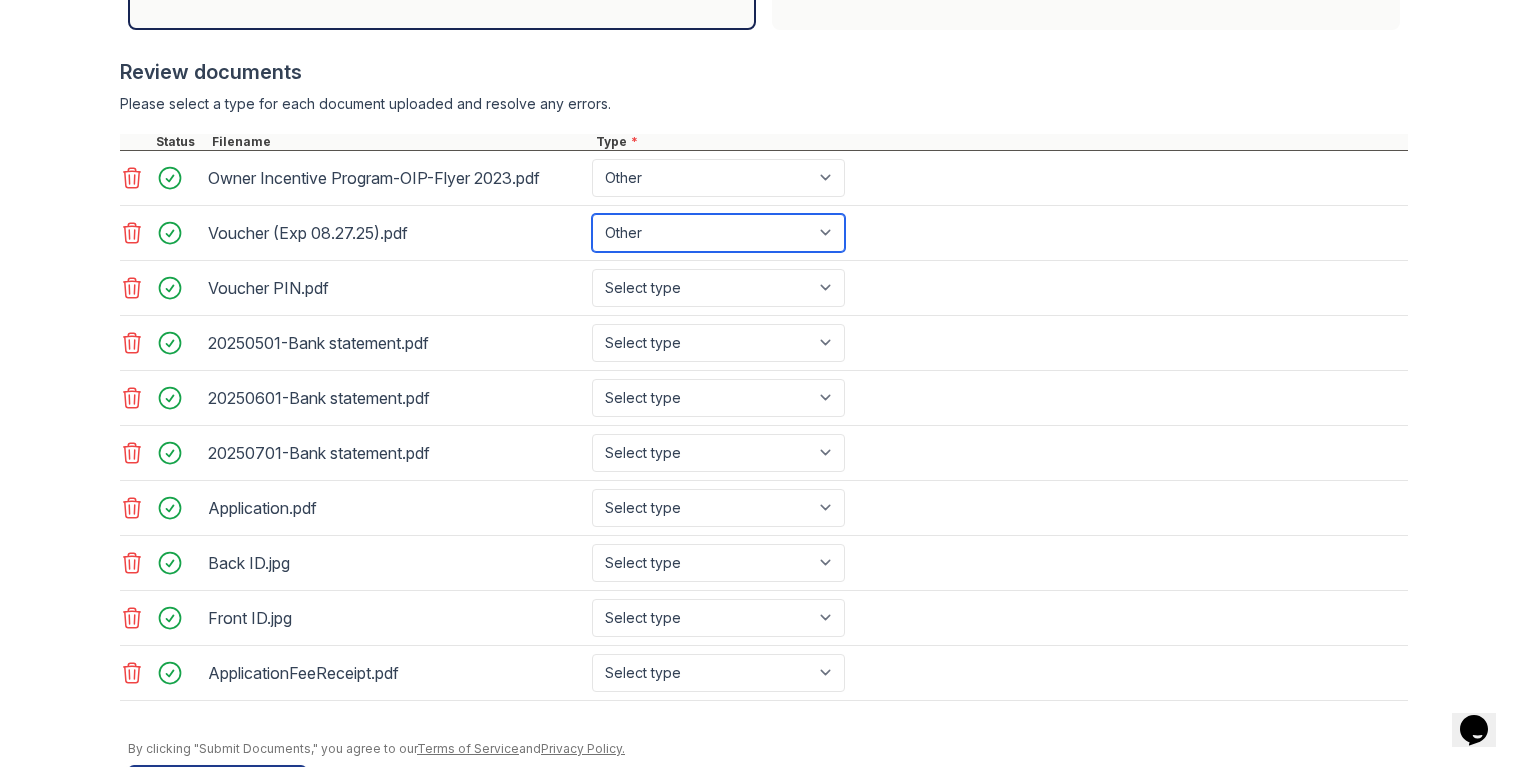 click on "Select type
Paystub
Bank Statement
Offer Letter
Tax Documents
Benefit Award Letter
Investment Account Statement
Other" at bounding box center [718, 233] 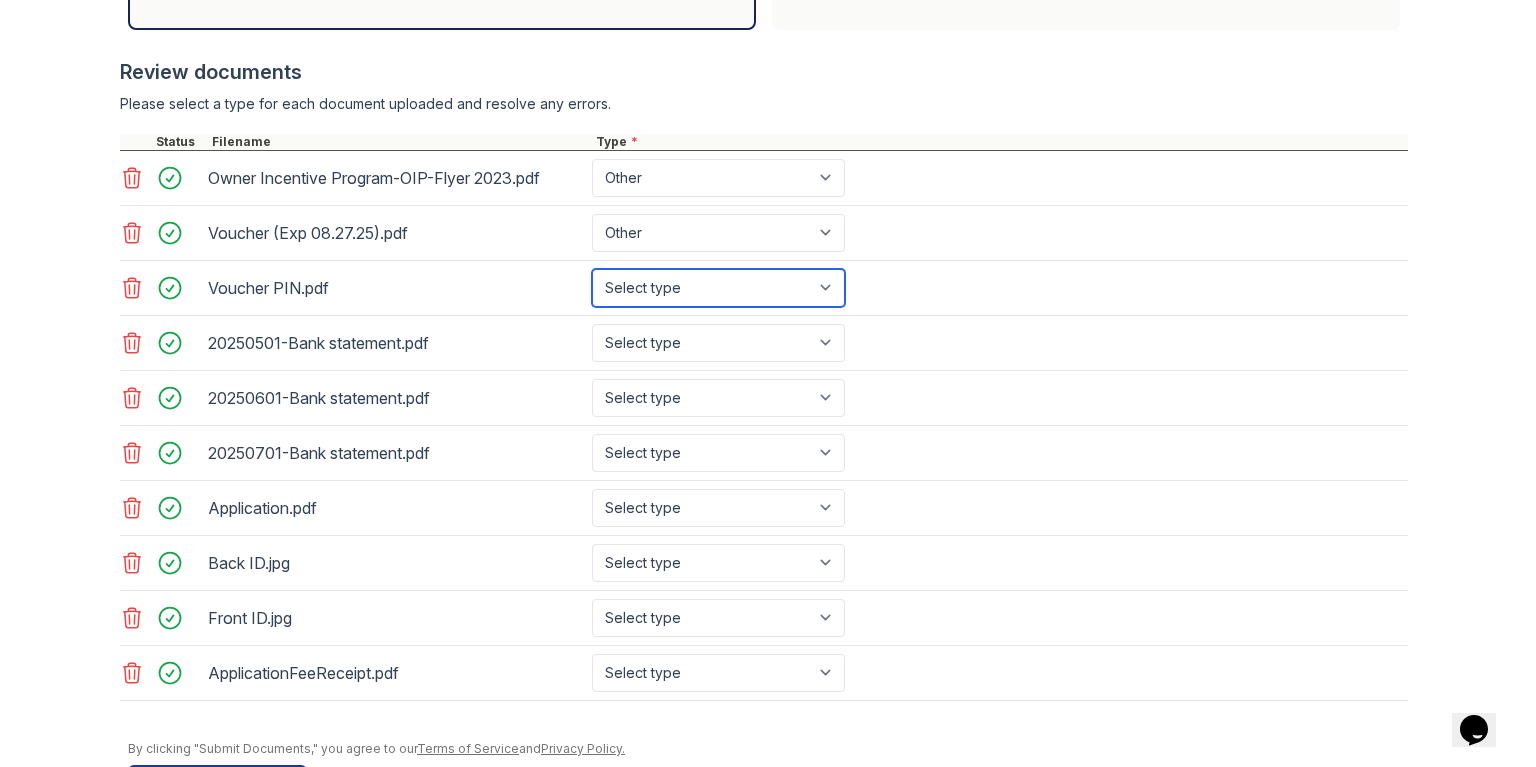 click on "Select type
Paystub
Bank Statement
Offer Letter
Tax Documents
Benefit Award Letter
Investment Account Statement
Other" at bounding box center [718, 288] 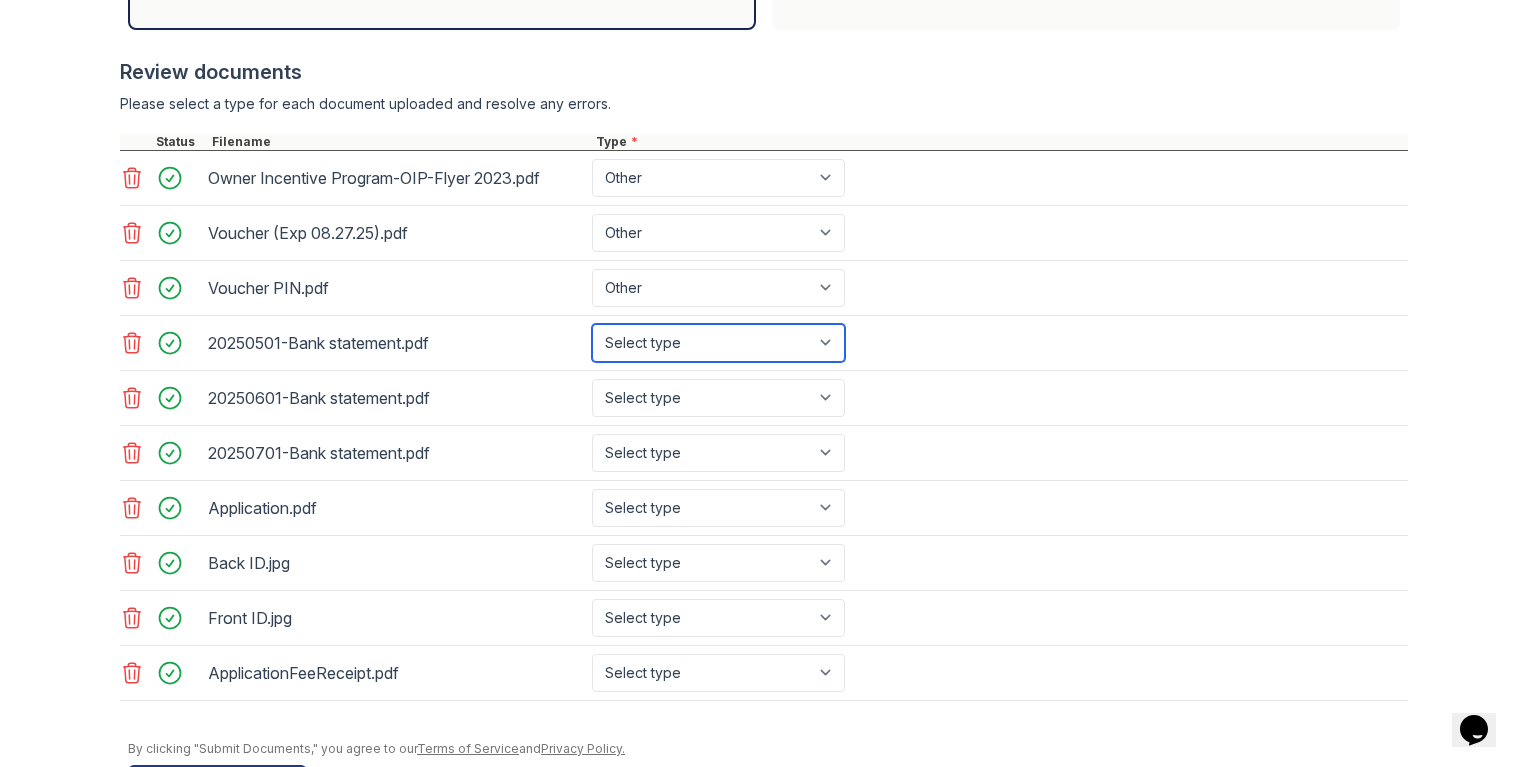 click on "Select type
Paystub
Bank Statement
Offer Letter
Tax Documents
Benefit Award Letter
Investment Account Statement
Other" at bounding box center [718, 343] 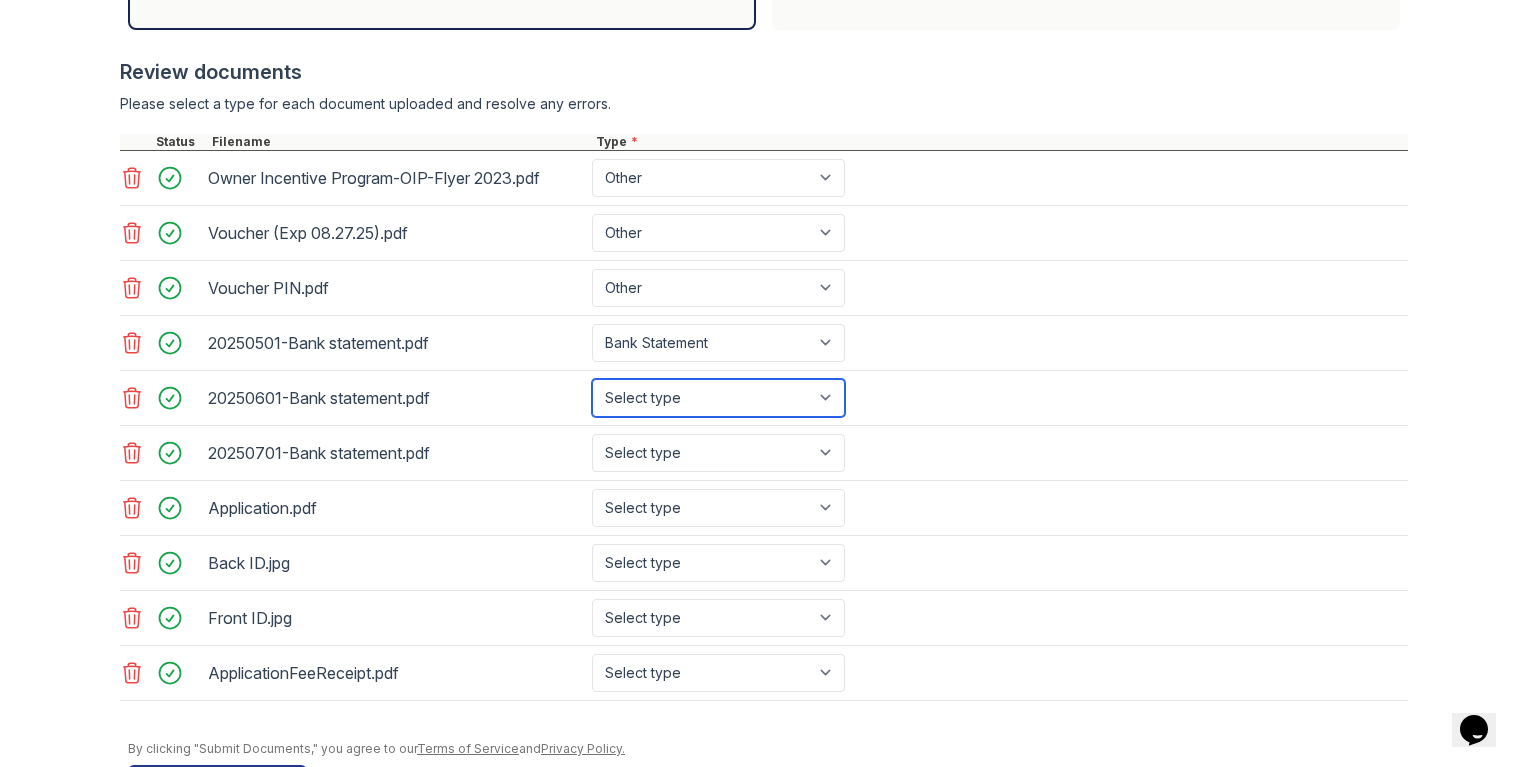 click on "Select type
Paystub
Bank Statement
Offer Letter
Tax Documents
Benefit Award Letter
Investment Account Statement
Other" at bounding box center [718, 398] 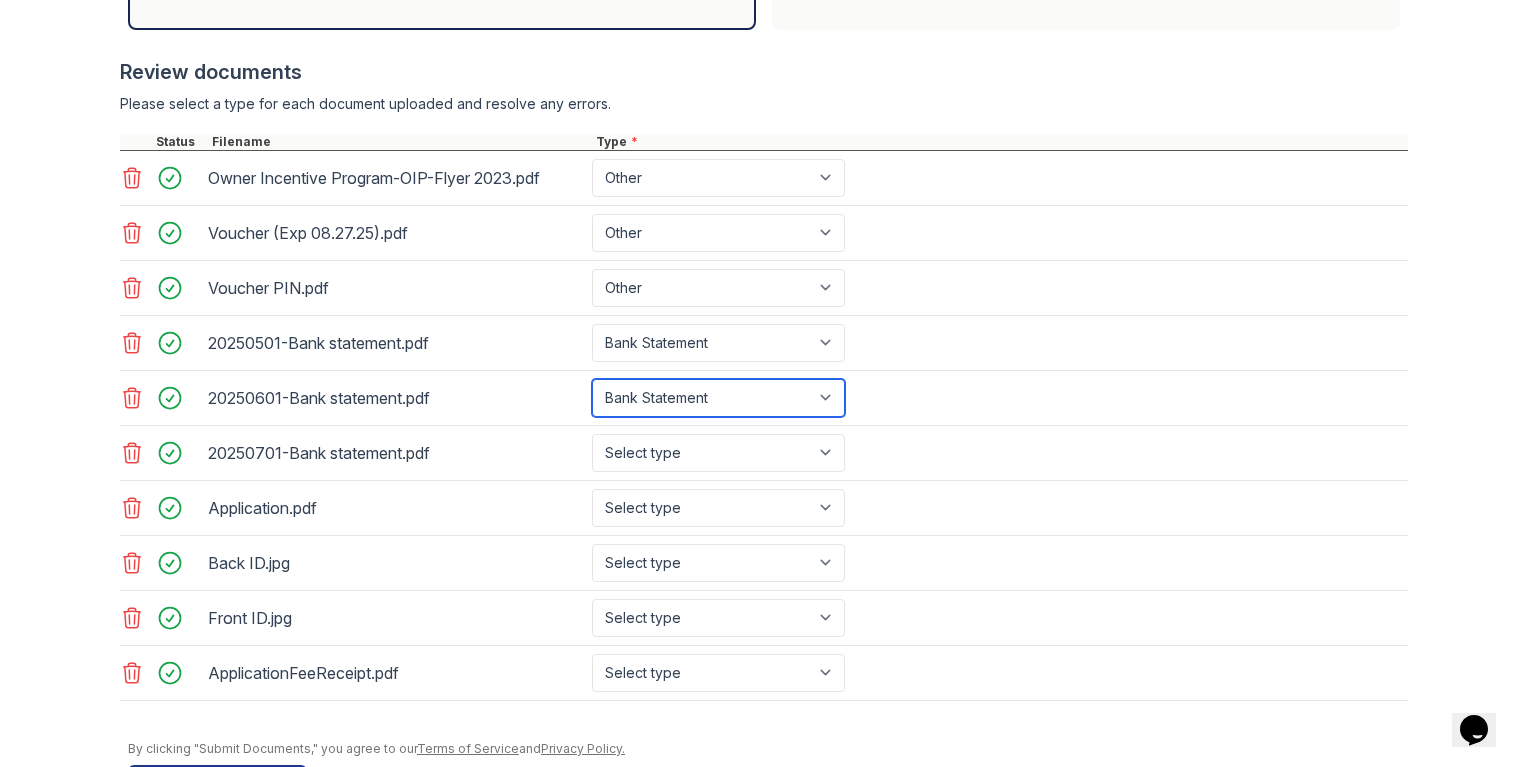 click on "Select type
Paystub
Bank Statement
Offer Letter
Tax Documents
Benefit Award Letter
Investment Account Statement
Other" at bounding box center (718, 398) 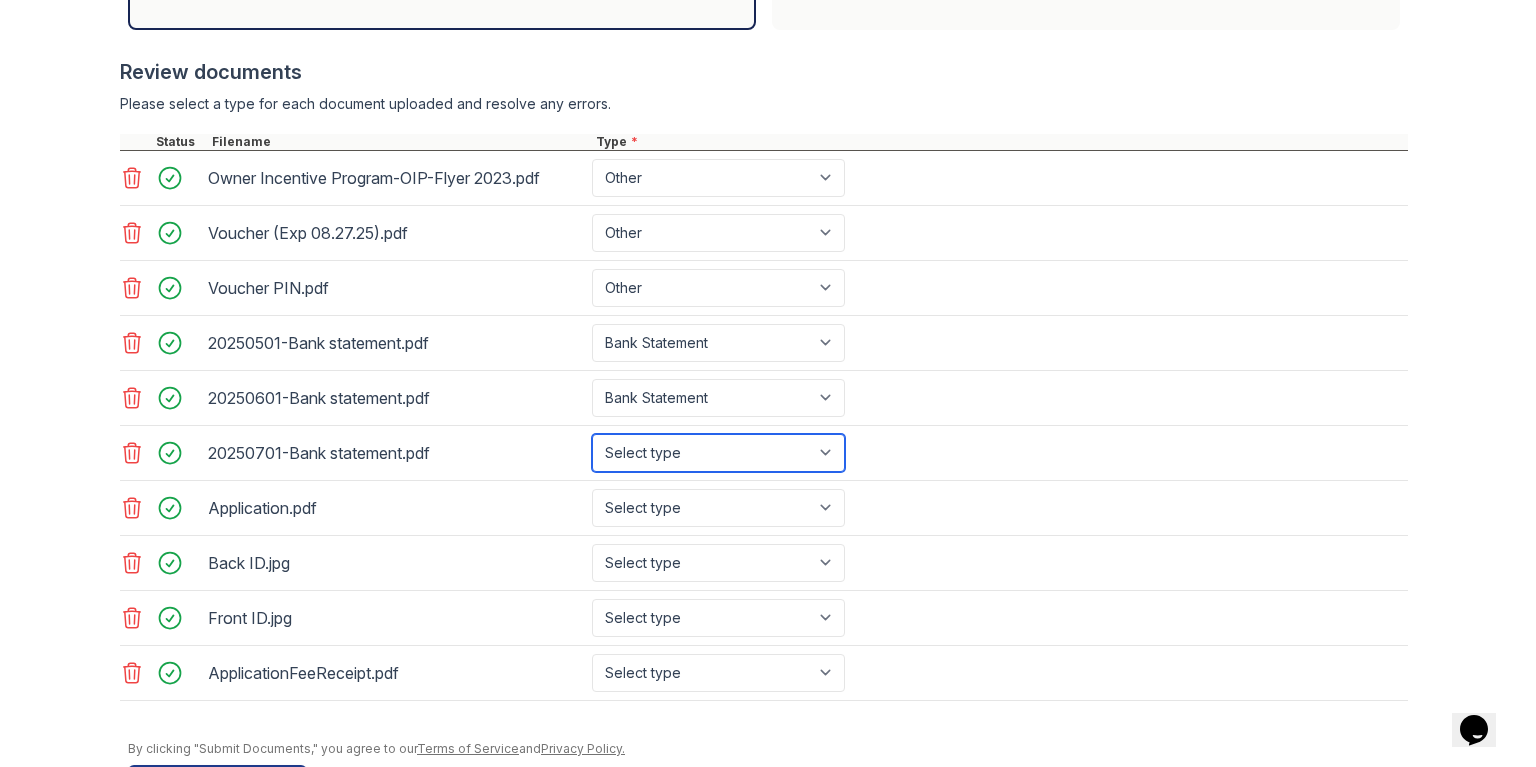 click on "Select type
Paystub
Bank Statement
Offer Letter
Tax Documents
Benefit Award Letter
Investment Account Statement
Other" at bounding box center [718, 453] 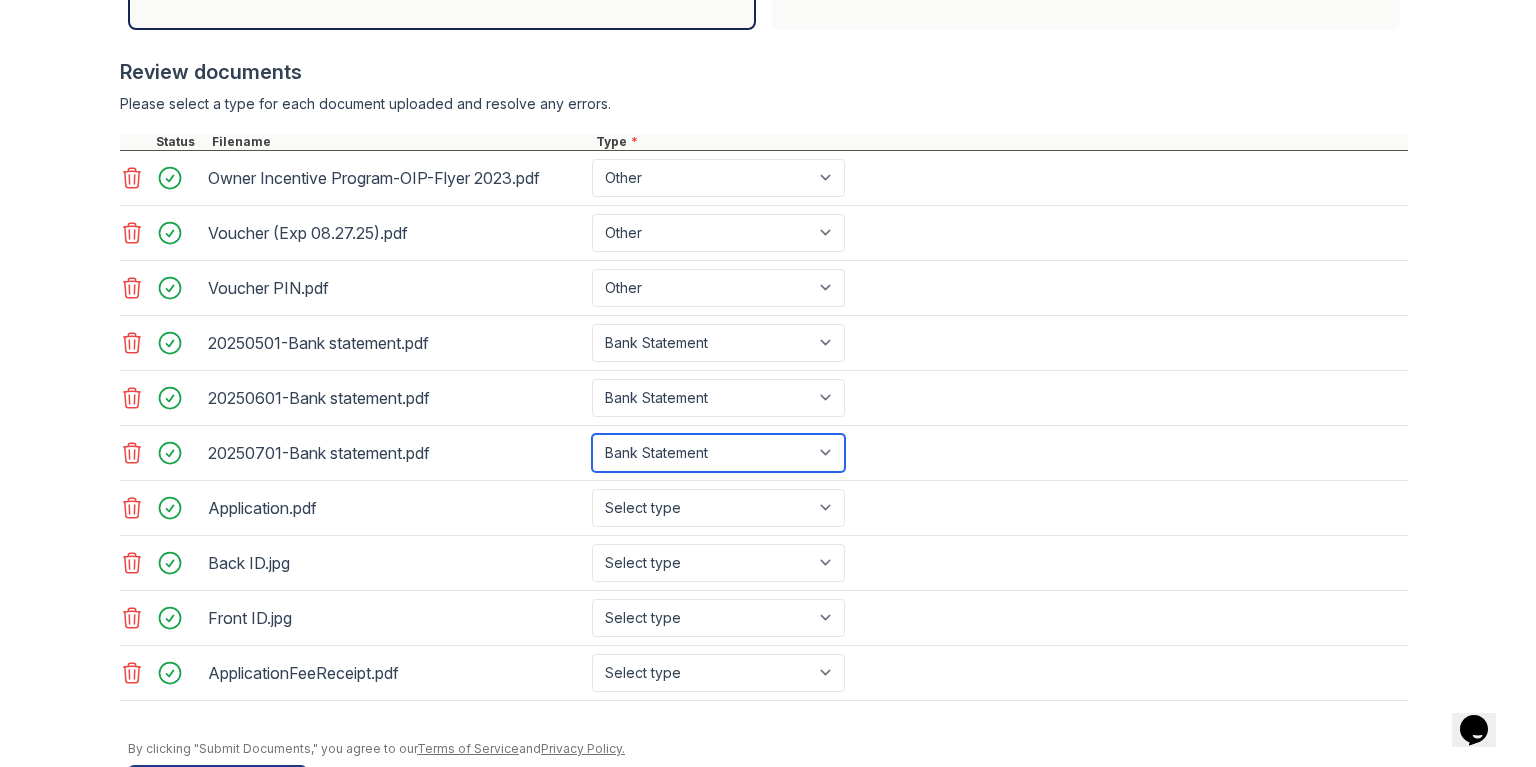 click on "Select type
Paystub
Bank Statement
Offer Letter
Tax Documents
Benefit Award Letter
Investment Account Statement
Other" at bounding box center [718, 453] 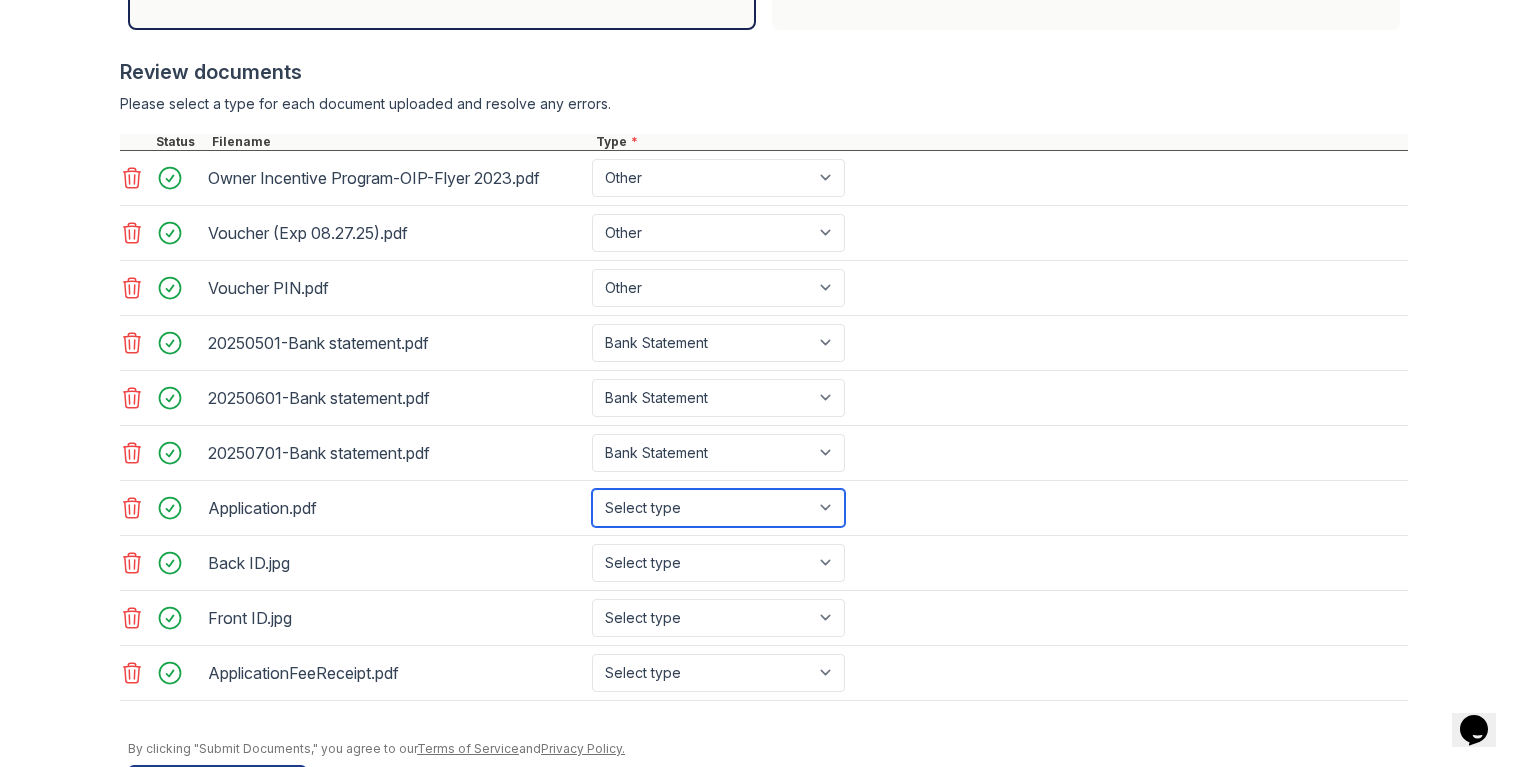 click on "Select type
Paystub
Bank Statement
Offer Letter
Tax Documents
Benefit Award Letter
Investment Account Statement
Other" at bounding box center [718, 508] 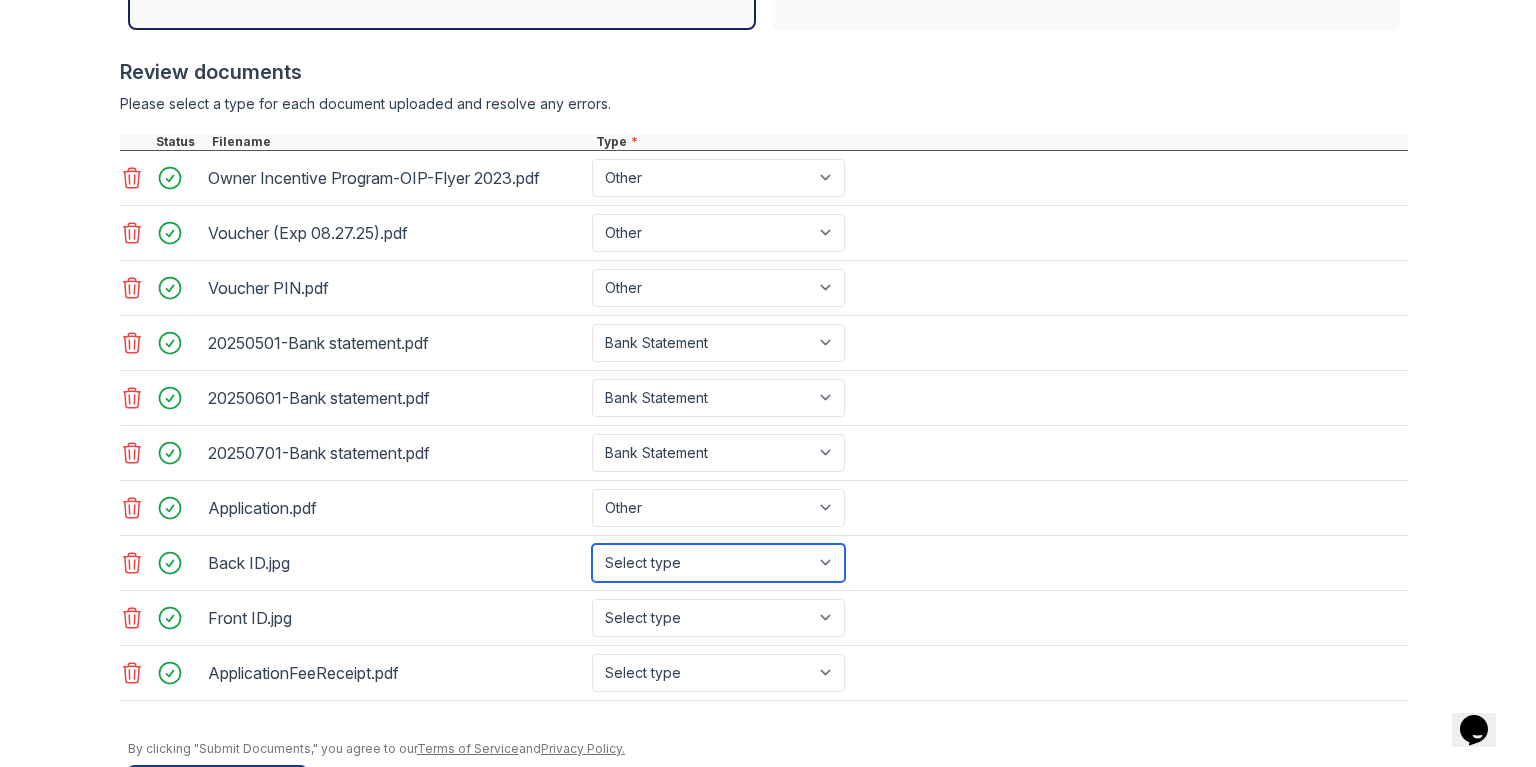 click on "Select type
Paystub
Bank Statement
Offer Letter
Tax Documents
Benefit Award Letter
Investment Account Statement
Other" at bounding box center [718, 563] 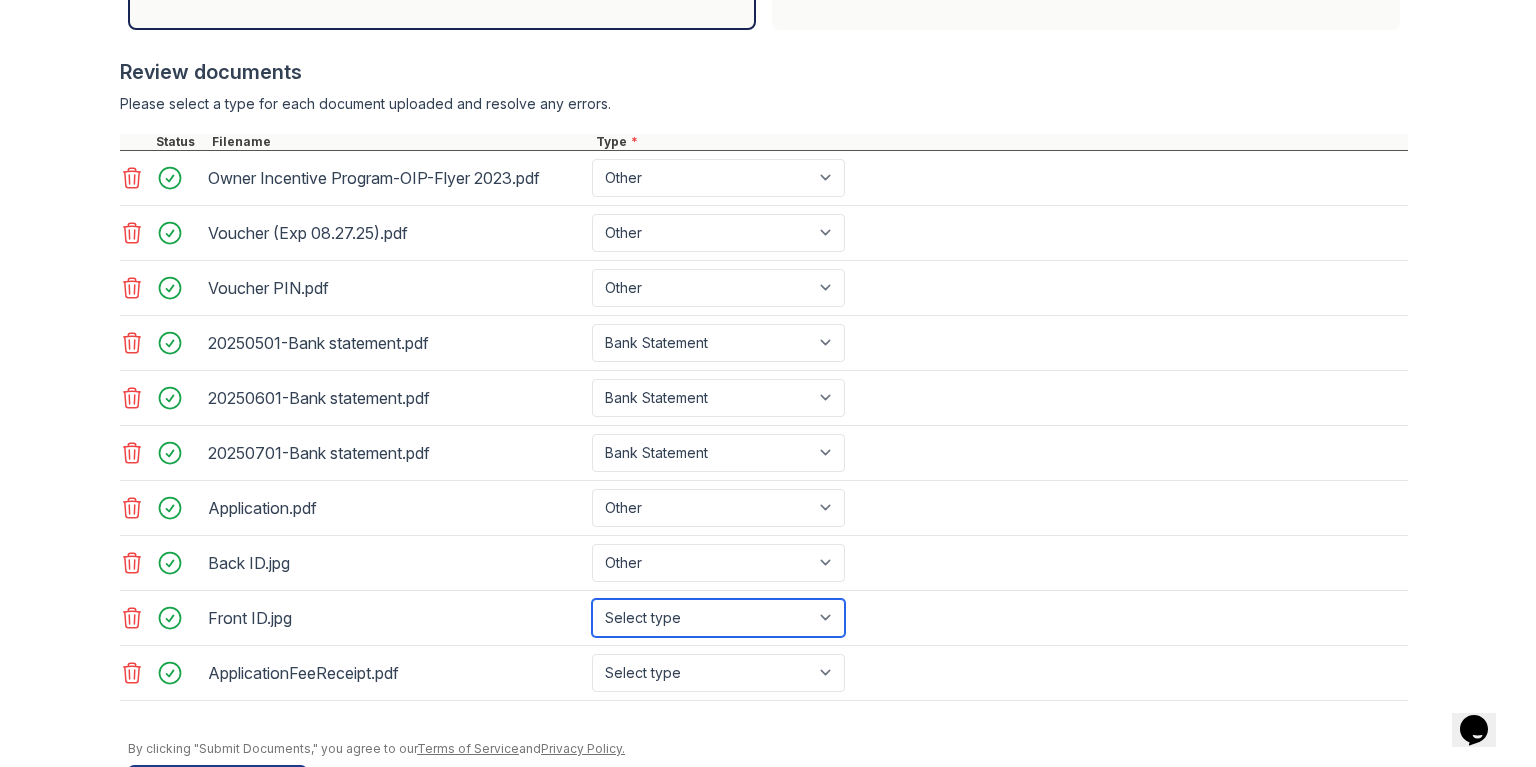 click on "Select type
Paystub
Bank Statement
Offer Letter
Tax Documents
Benefit Award Letter
Investment Account Statement
Other" at bounding box center (718, 618) 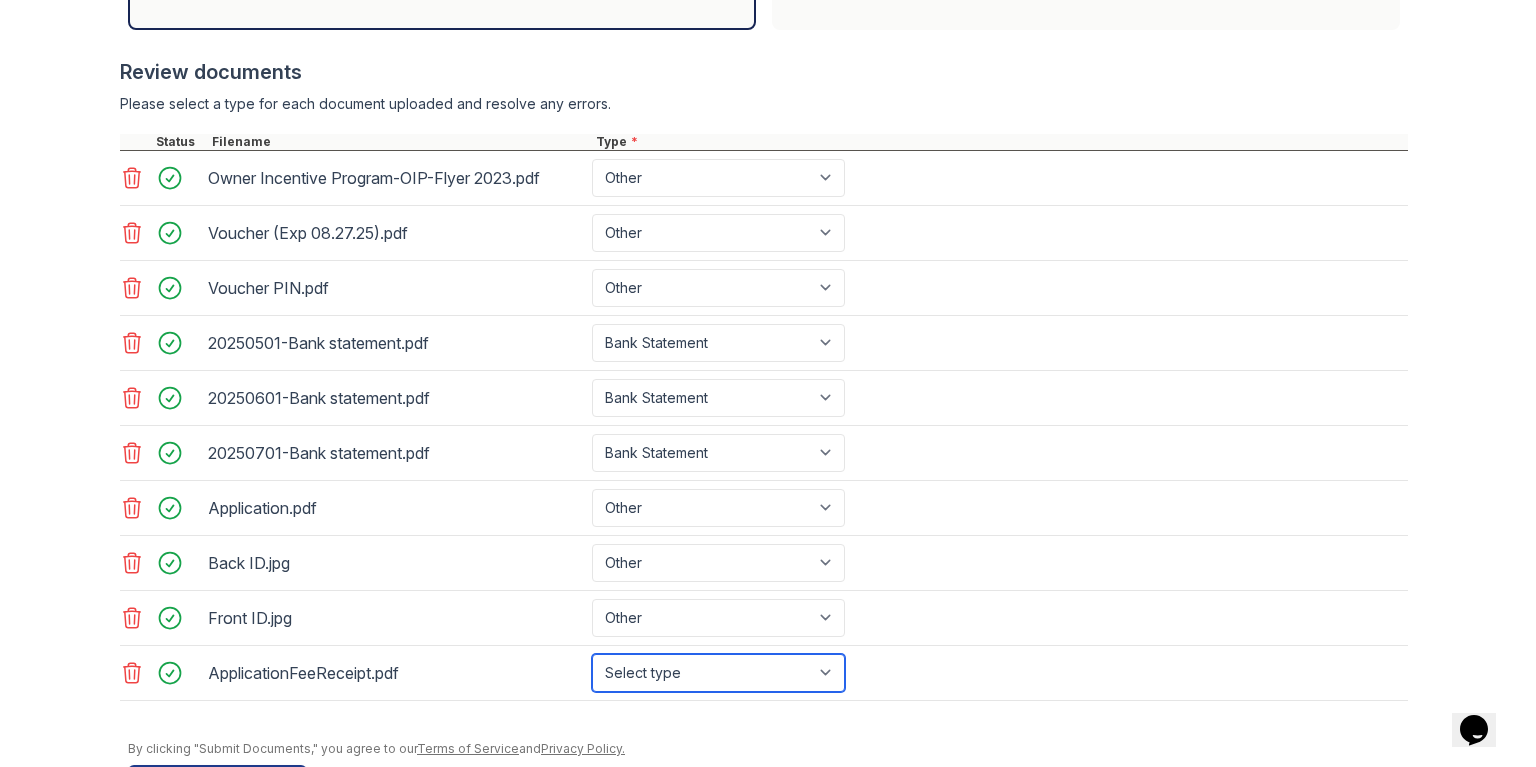 click on "Select type
Paystub
Bank Statement
Offer Letter
Tax Documents
Benefit Award Letter
Investment Account Statement
Other" at bounding box center [718, 673] 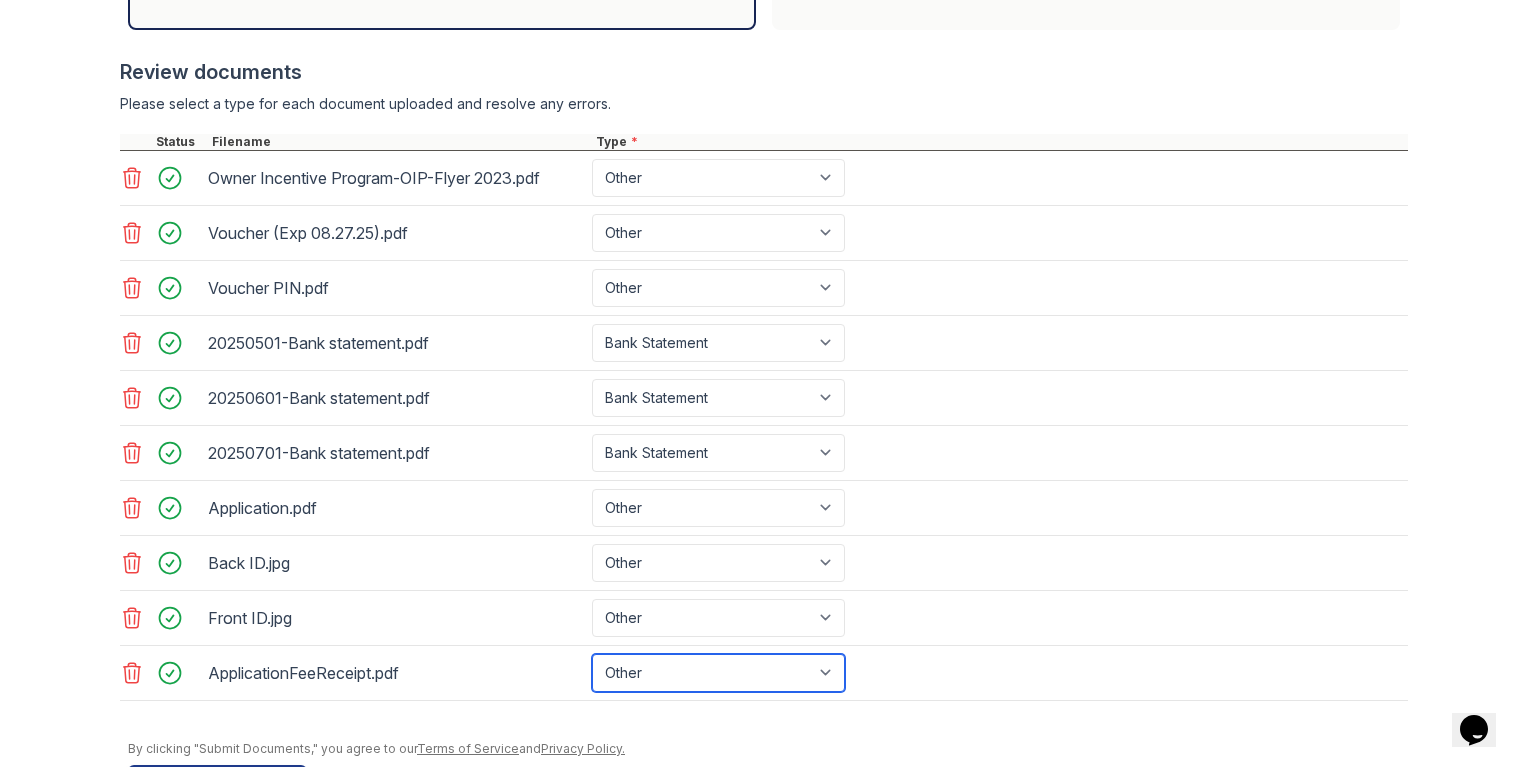 scroll, scrollTop: 800, scrollLeft: 0, axis: vertical 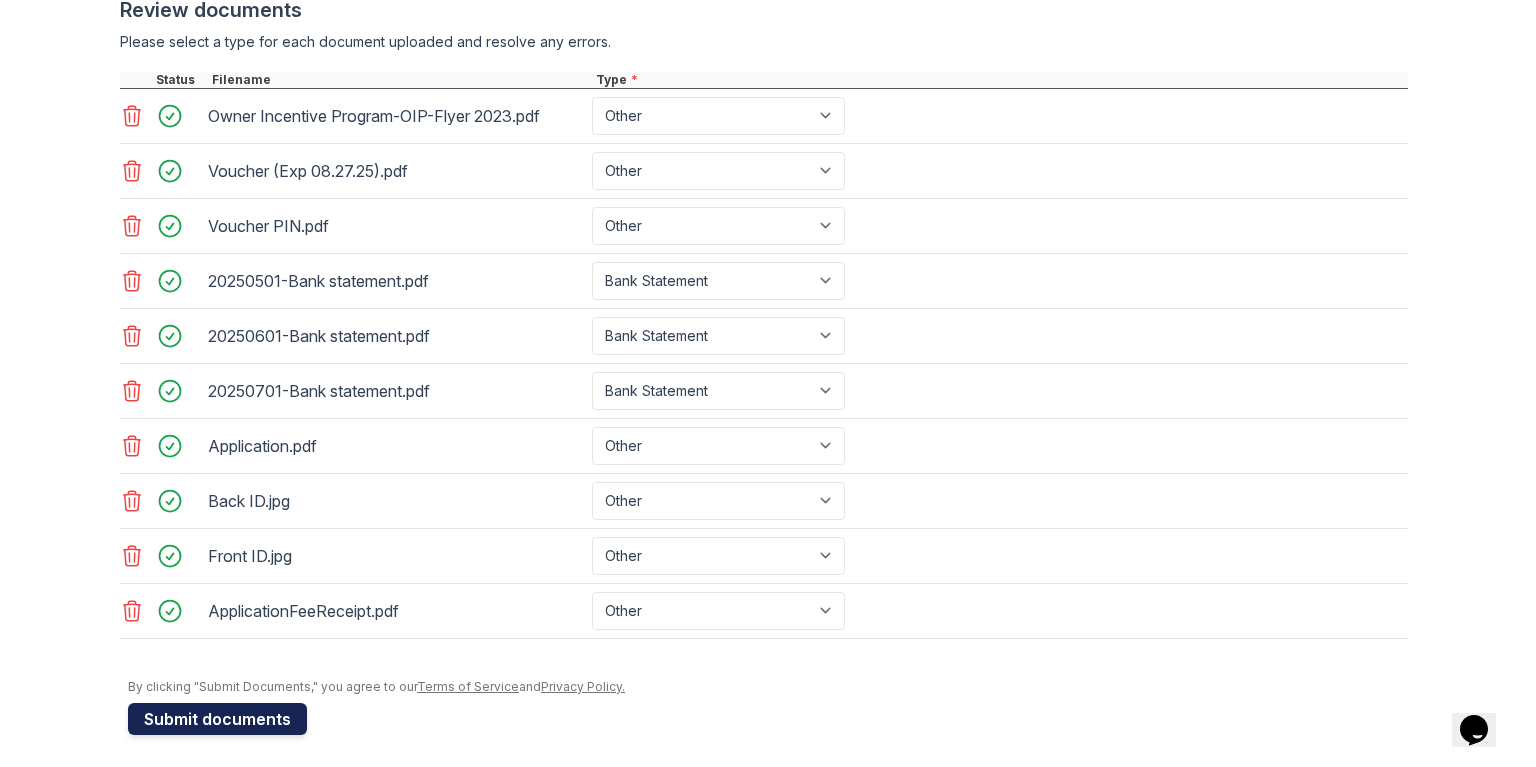 click on "Submit documents" at bounding box center (217, 719) 